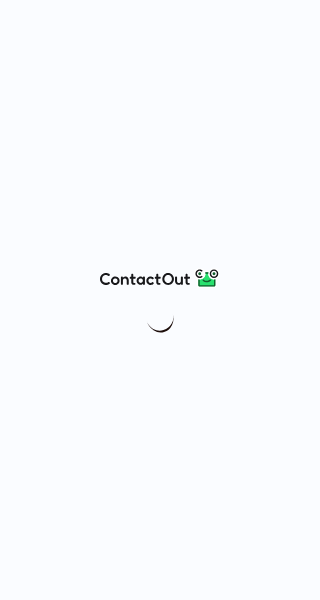 scroll, scrollTop: 0, scrollLeft: 0, axis: both 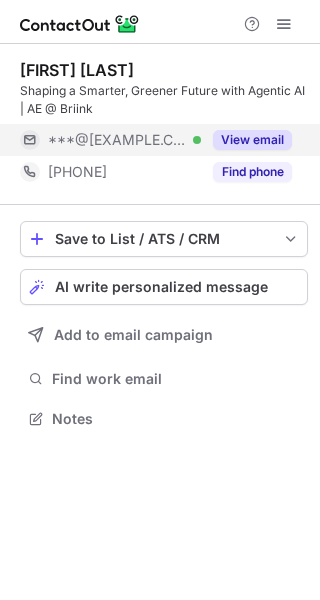 click on "View email" at bounding box center (252, 140) 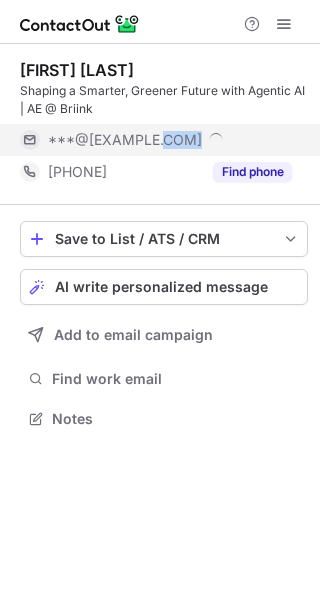 click on "***@gmail.com" at bounding box center [170, 140] 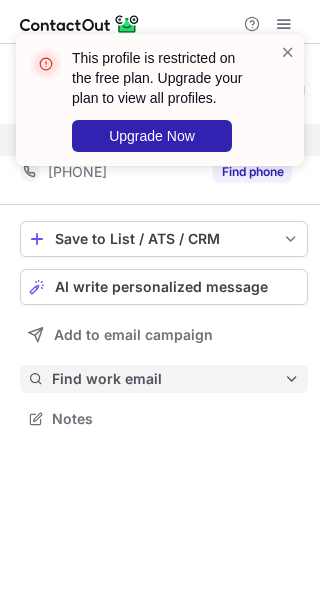 click on "Find work email" at bounding box center (168, 379) 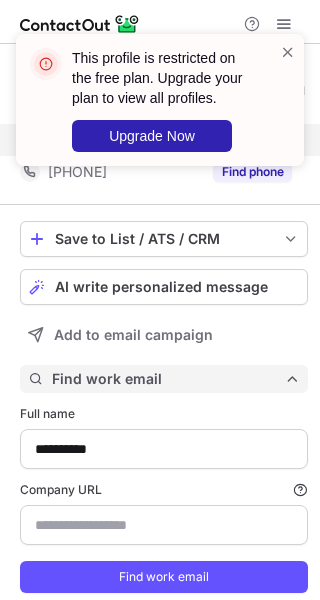 scroll, scrollTop: 10, scrollLeft: 10, axis: both 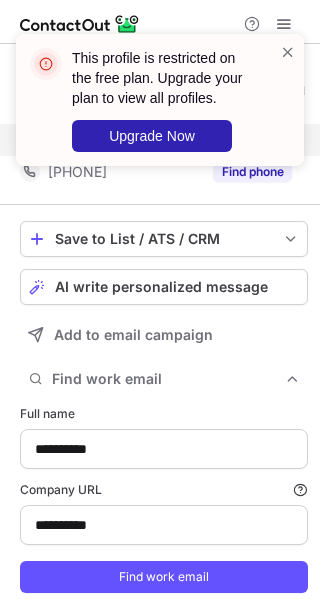 type on "**********" 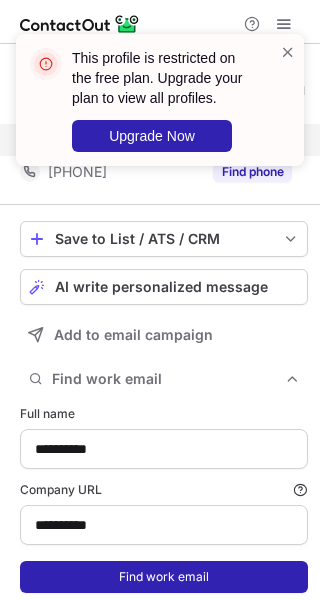 click on "Find work email" at bounding box center (164, 577) 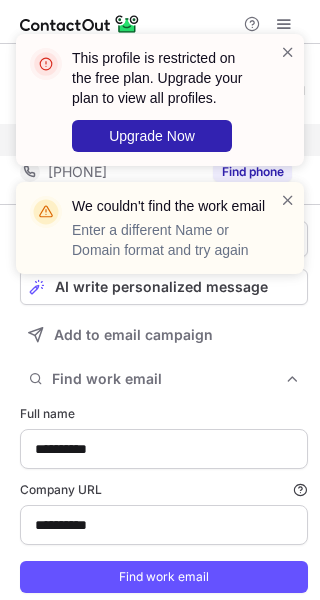 click on "We couldn't find the work email Enter a different Name or Domain format and try again" at bounding box center (152, 228) 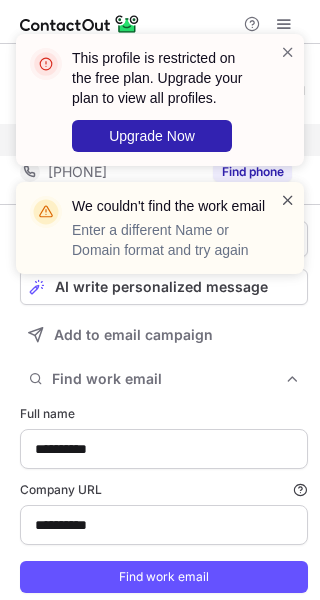 click at bounding box center (288, 200) 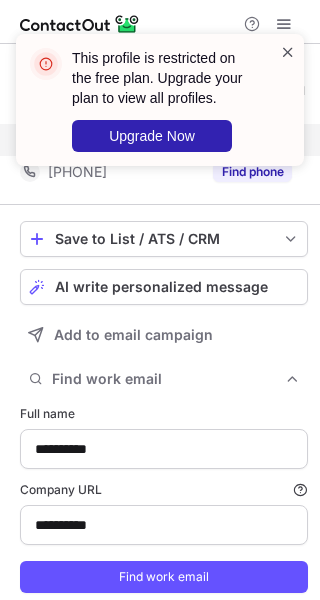 click at bounding box center [288, 52] 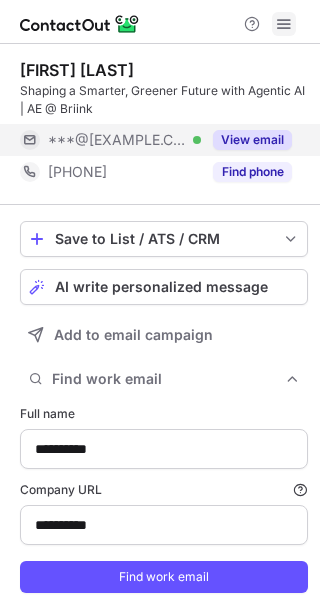 click at bounding box center [284, 24] 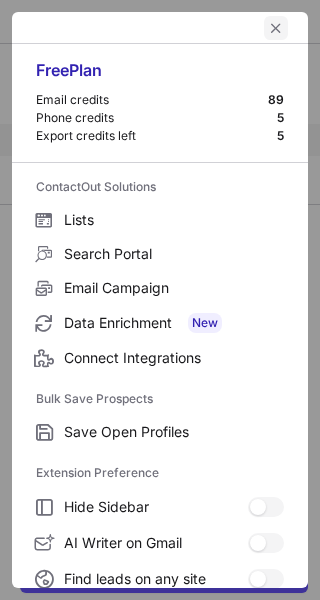 click at bounding box center (276, 28) 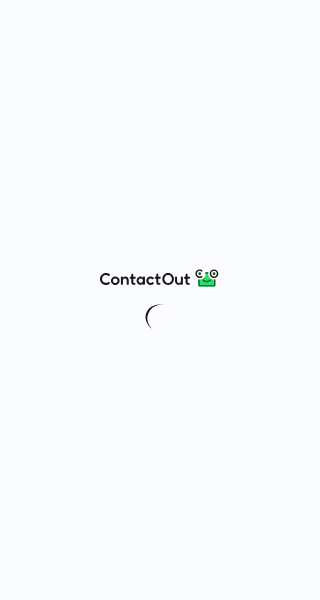scroll, scrollTop: 0, scrollLeft: 0, axis: both 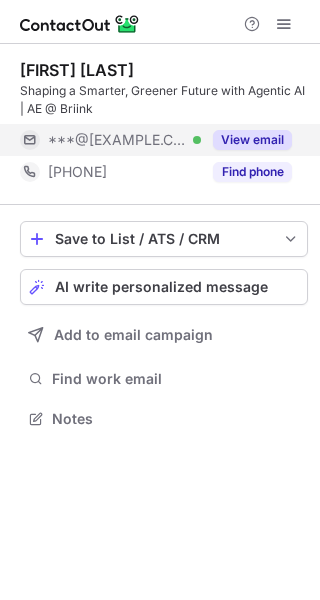click on "View email" at bounding box center [252, 140] 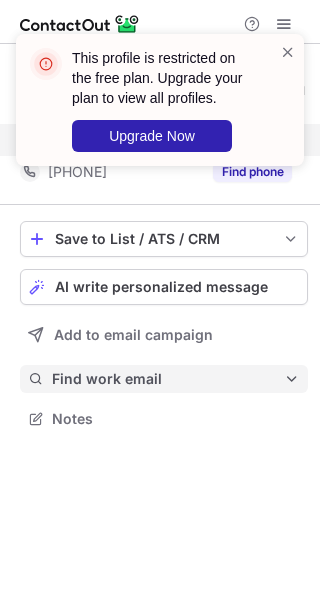 click on "Find work email" at bounding box center (168, 379) 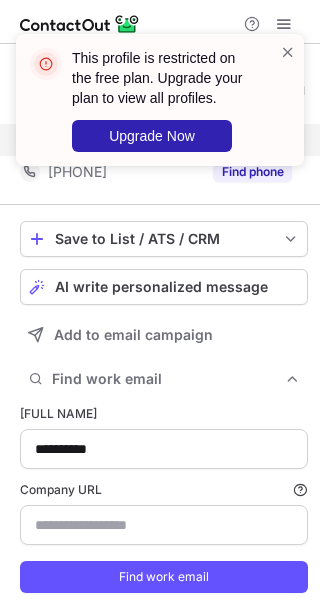 type on "**********" 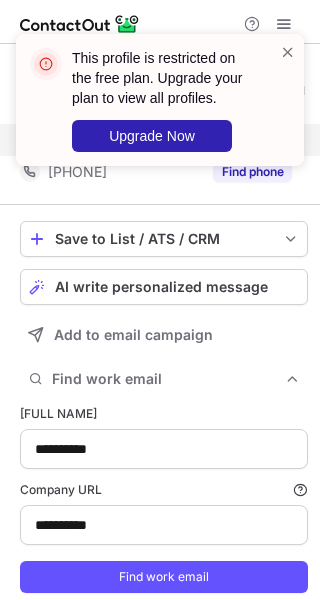 click on "**********" at bounding box center [164, 499] 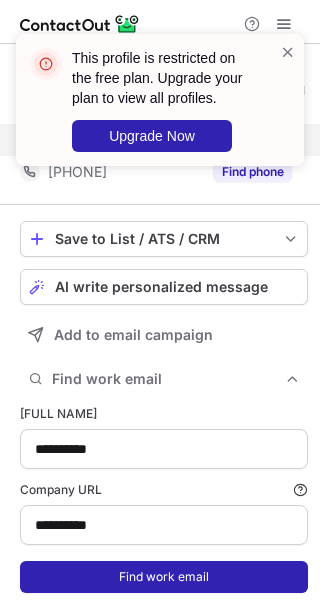 click on "Find work email" at bounding box center (164, 577) 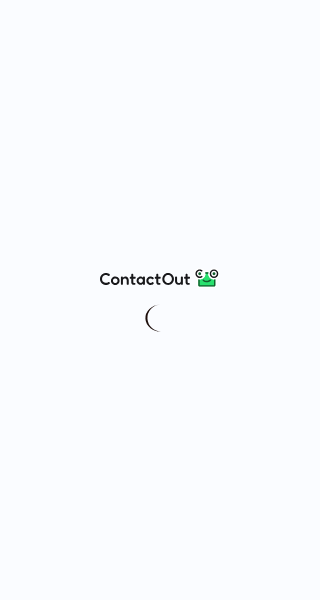 scroll, scrollTop: 0, scrollLeft: 0, axis: both 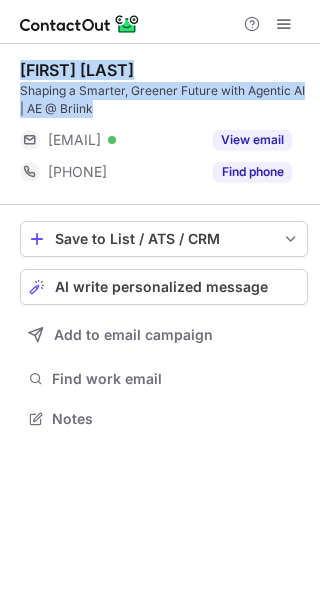 drag, startPoint x: 105, startPoint y: 100, endPoint x: 16, endPoint y: 66, distance: 95.27329 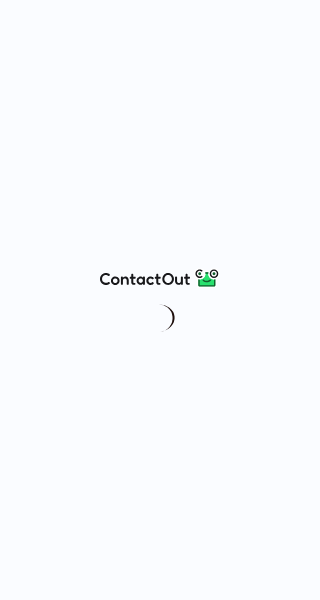 scroll, scrollTop: 0, scrollLeft: 0, axis: both 